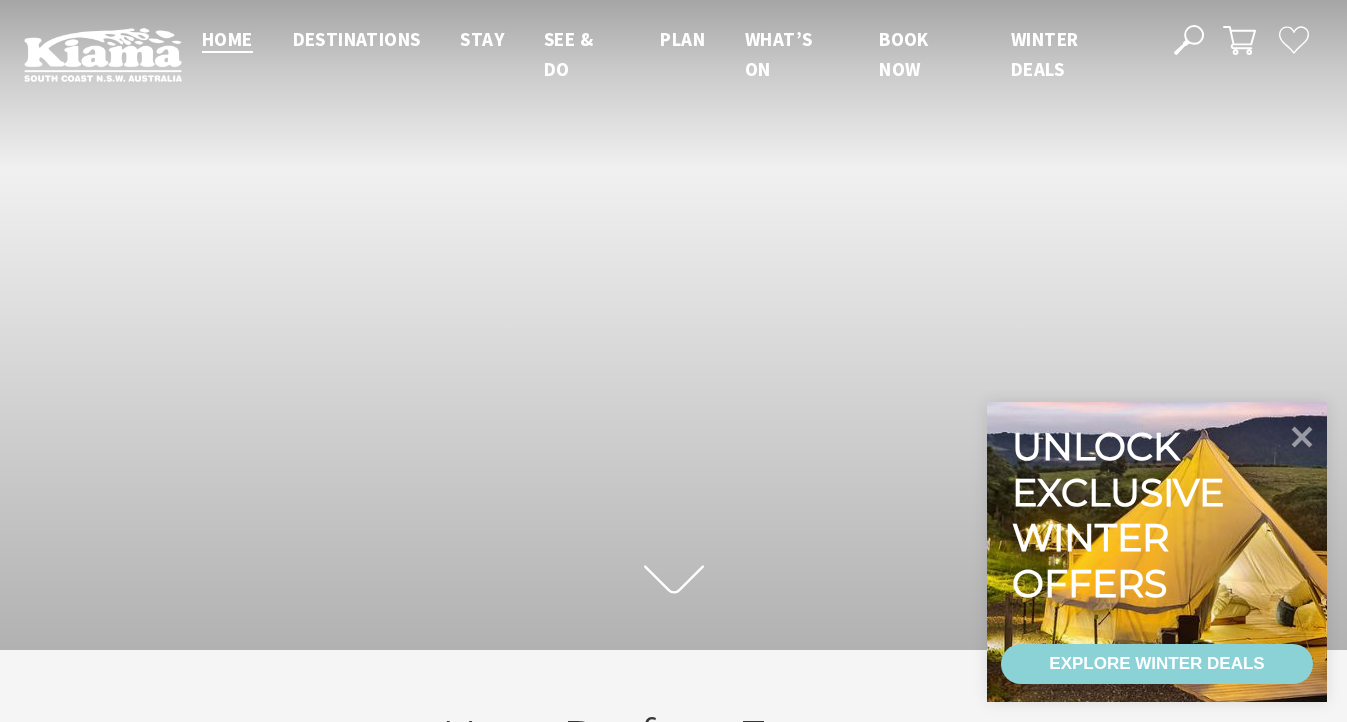 scroll, scrollTop: 0, scrollLeft: 0, axis: both 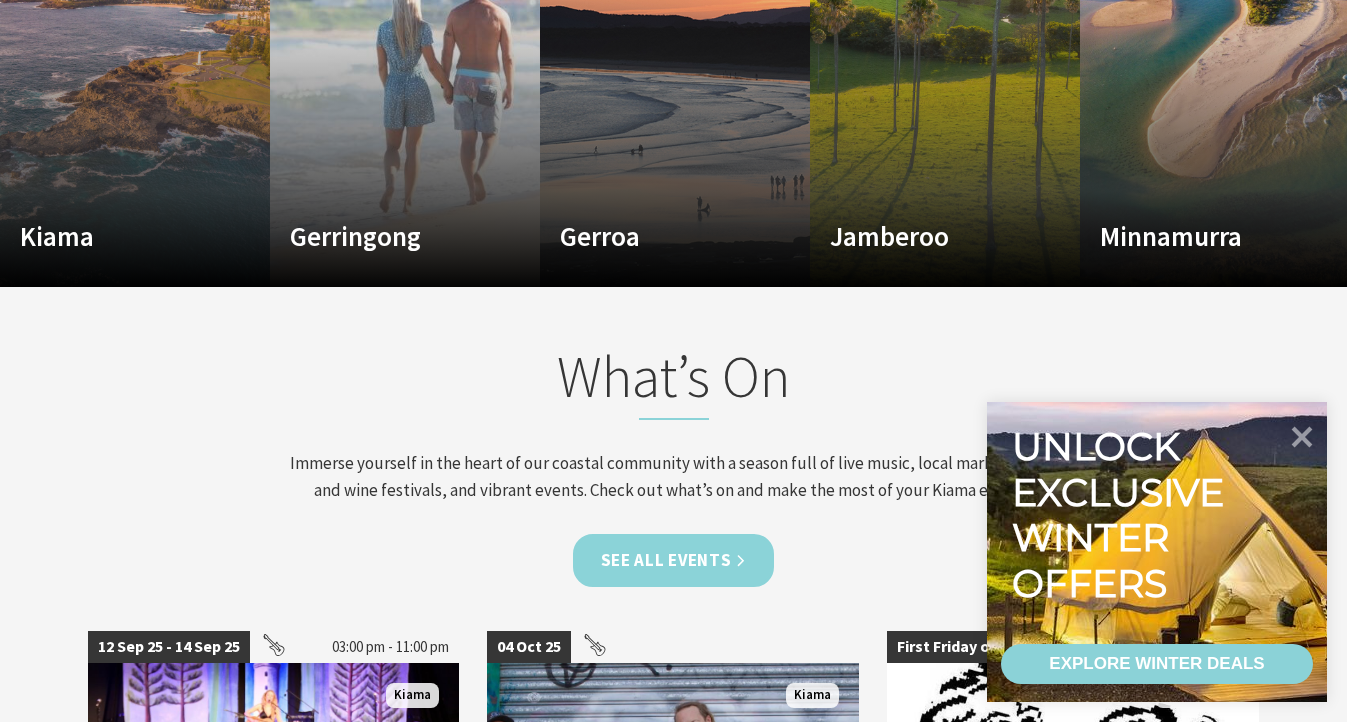 click on "See all Events" at bounding box center (674, 560) 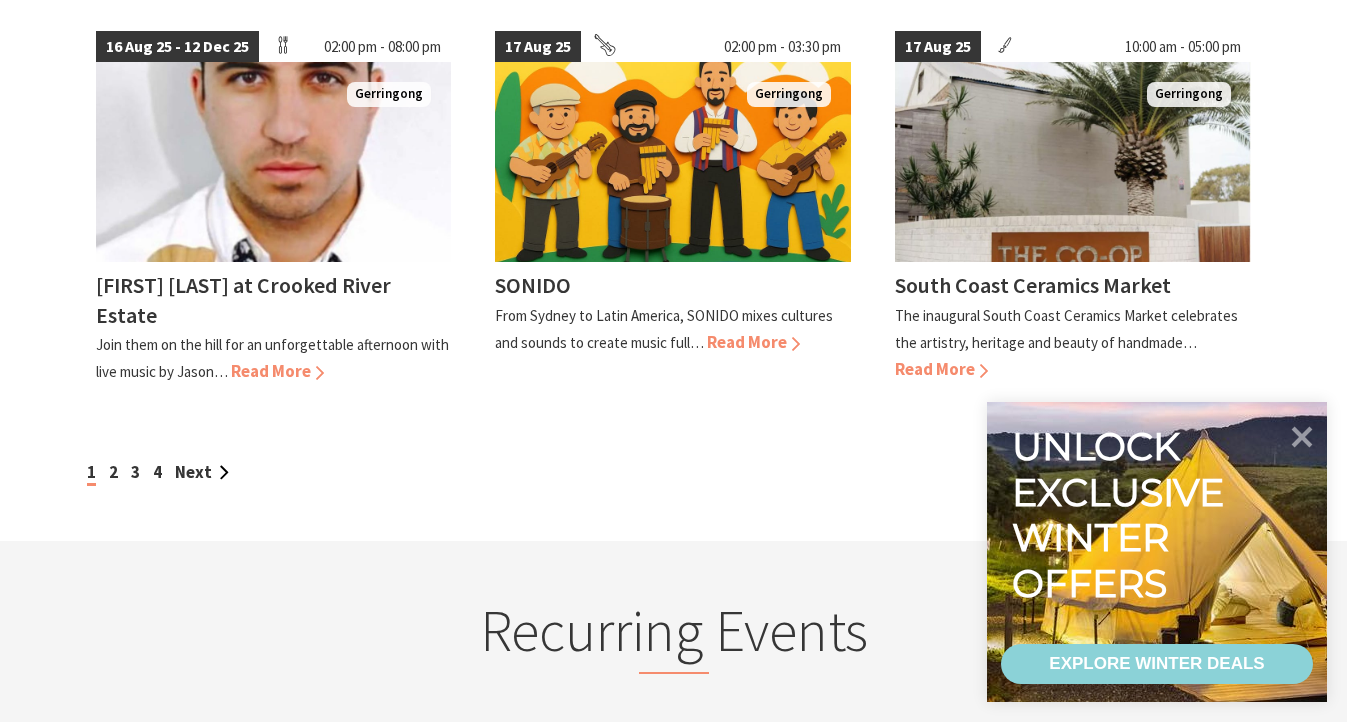 scroll, scrollTop: 1817, scrollLeft: 0, axis: vertical 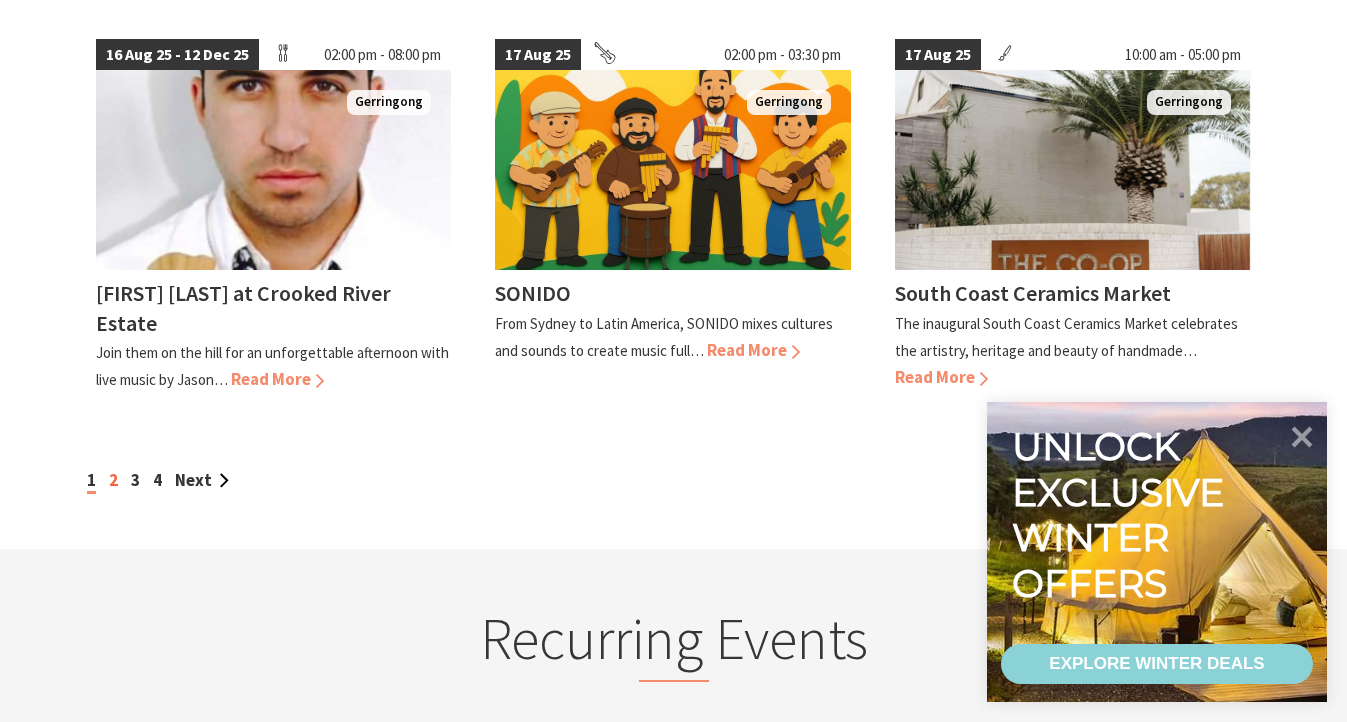 click on "2" at bounding box center (113, 480) 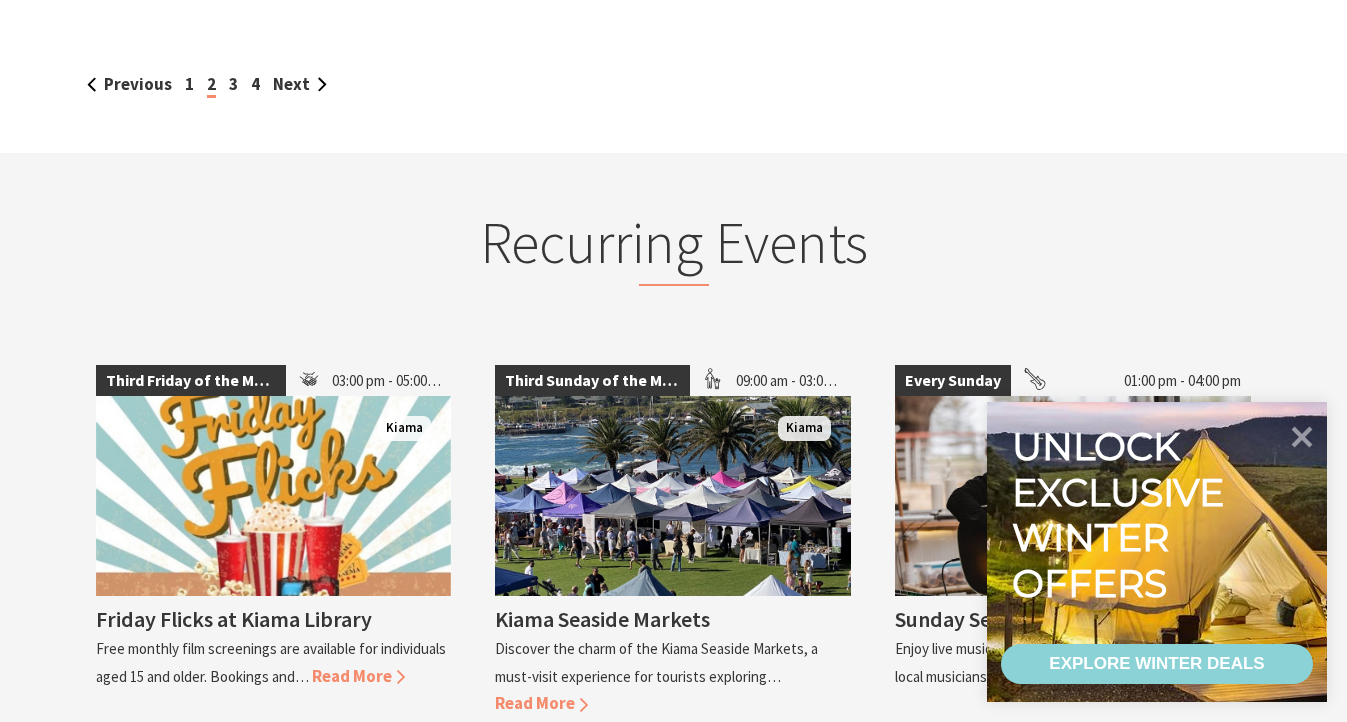 scroll, scrollTop: 2151, scrollLeft: 0, axis: vertical 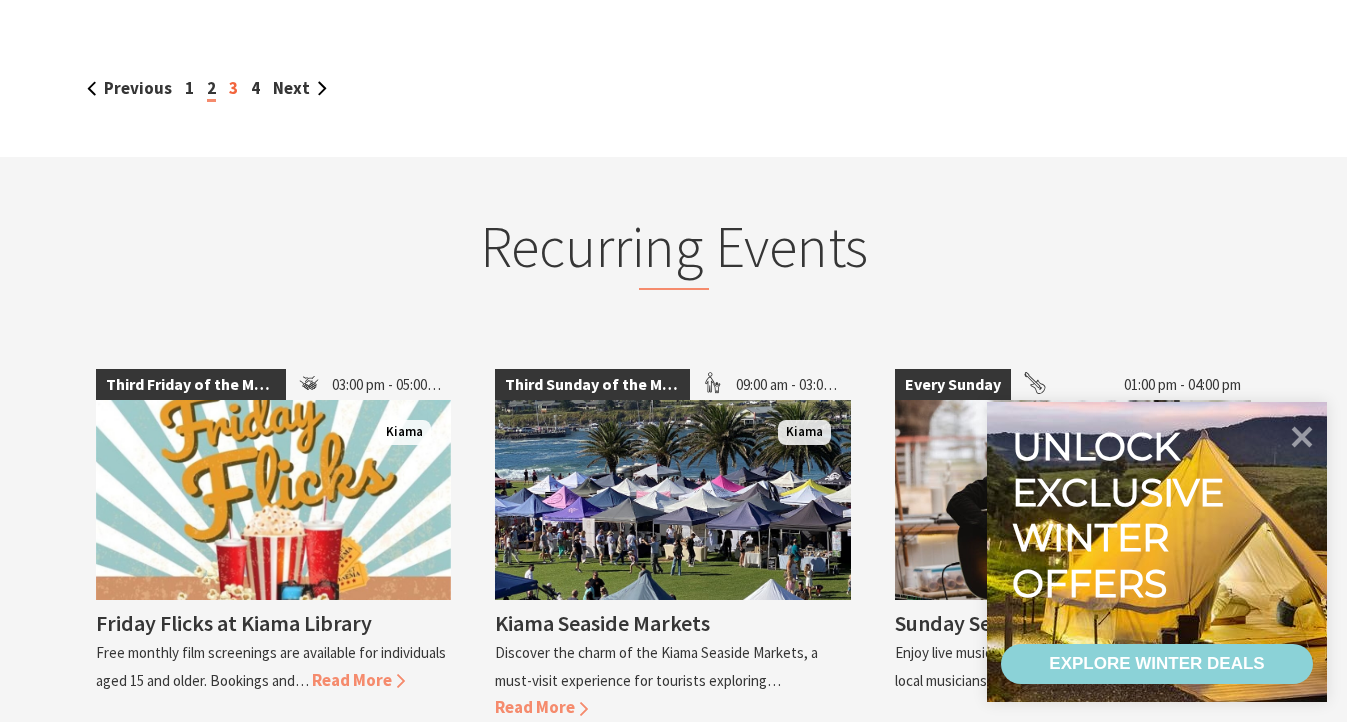 click on "3" at bounding box center (233, 88) 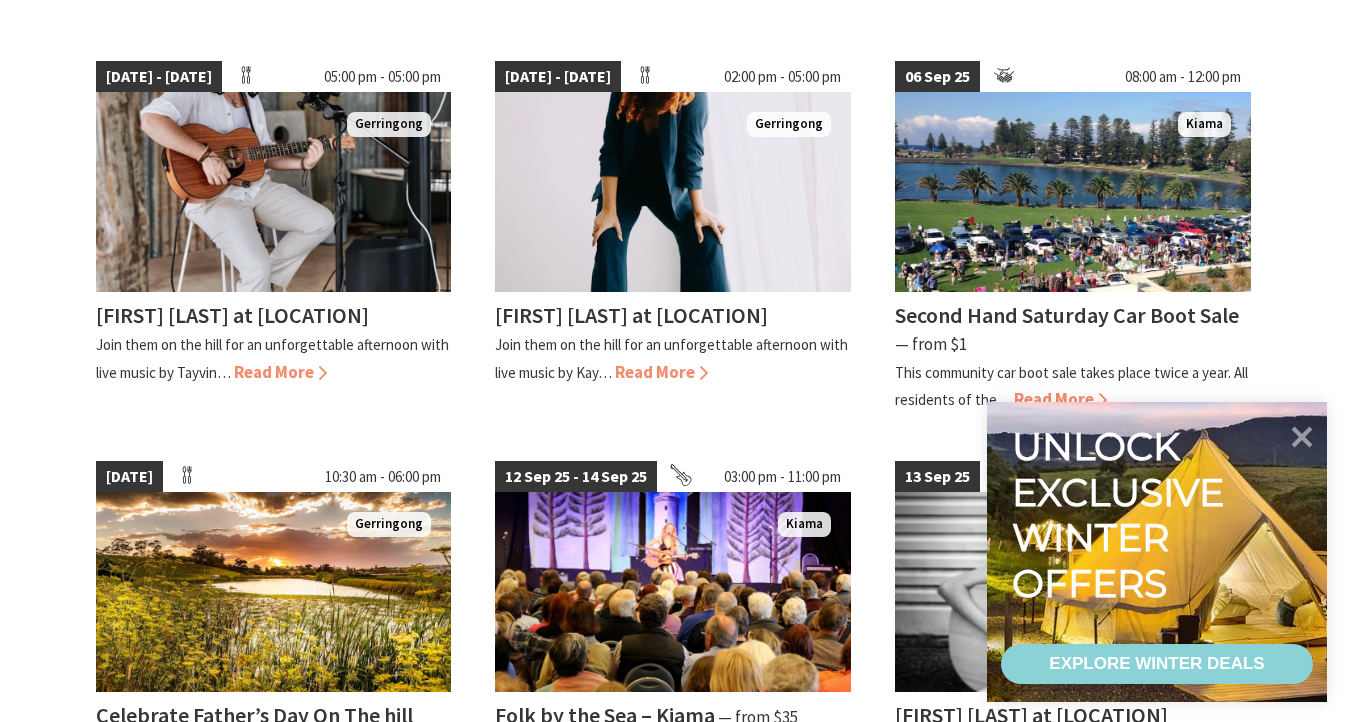 scroll, scrollTop: 585, scrollLeft: 0, axis: vertical 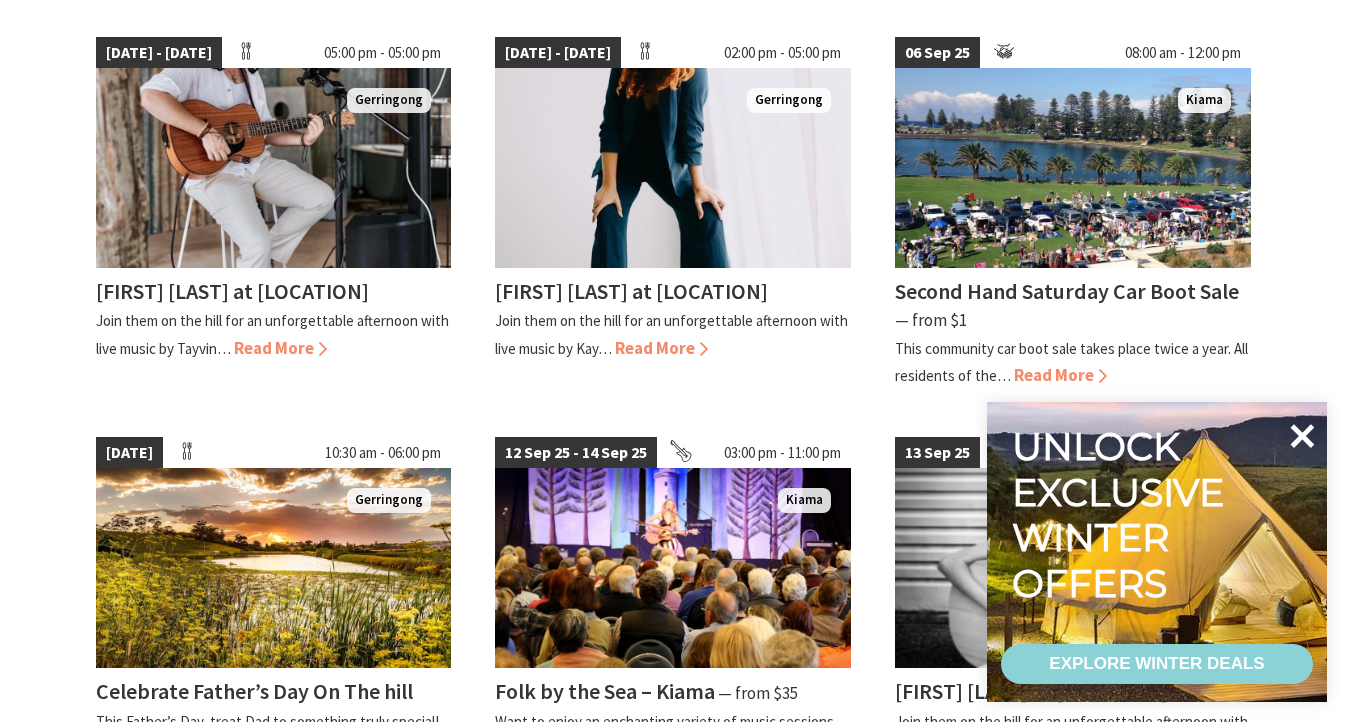 click 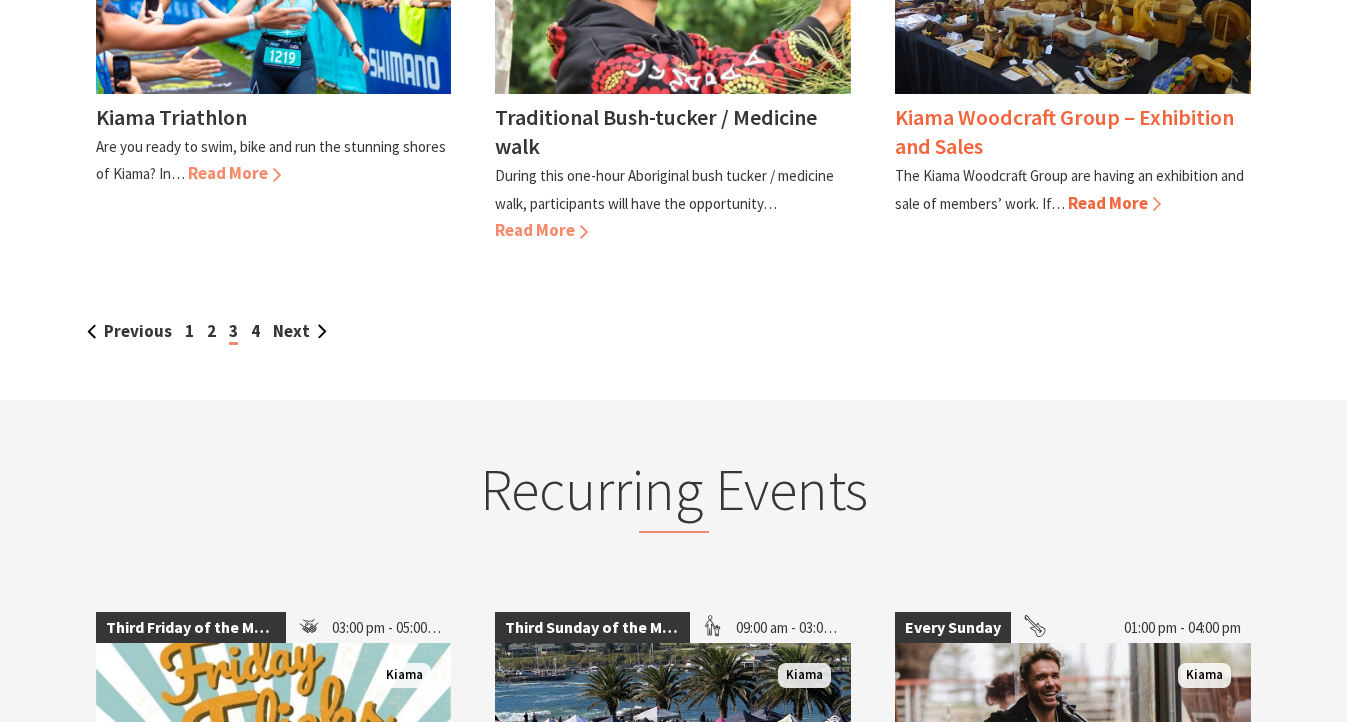 scroll, scrollTop: 1938, scrollLeft: 0, axis: vertical 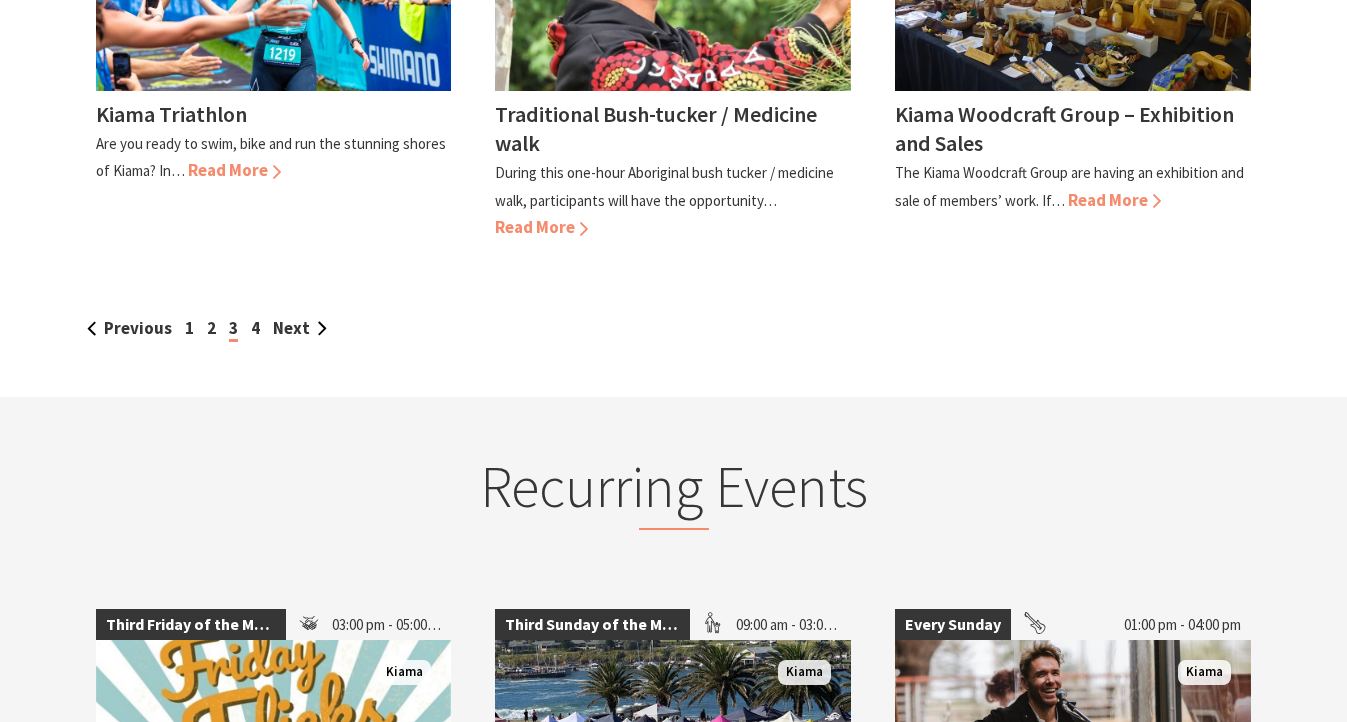 click on "Previous
1
2
3
4
Next" at bounding box center (674, 328) 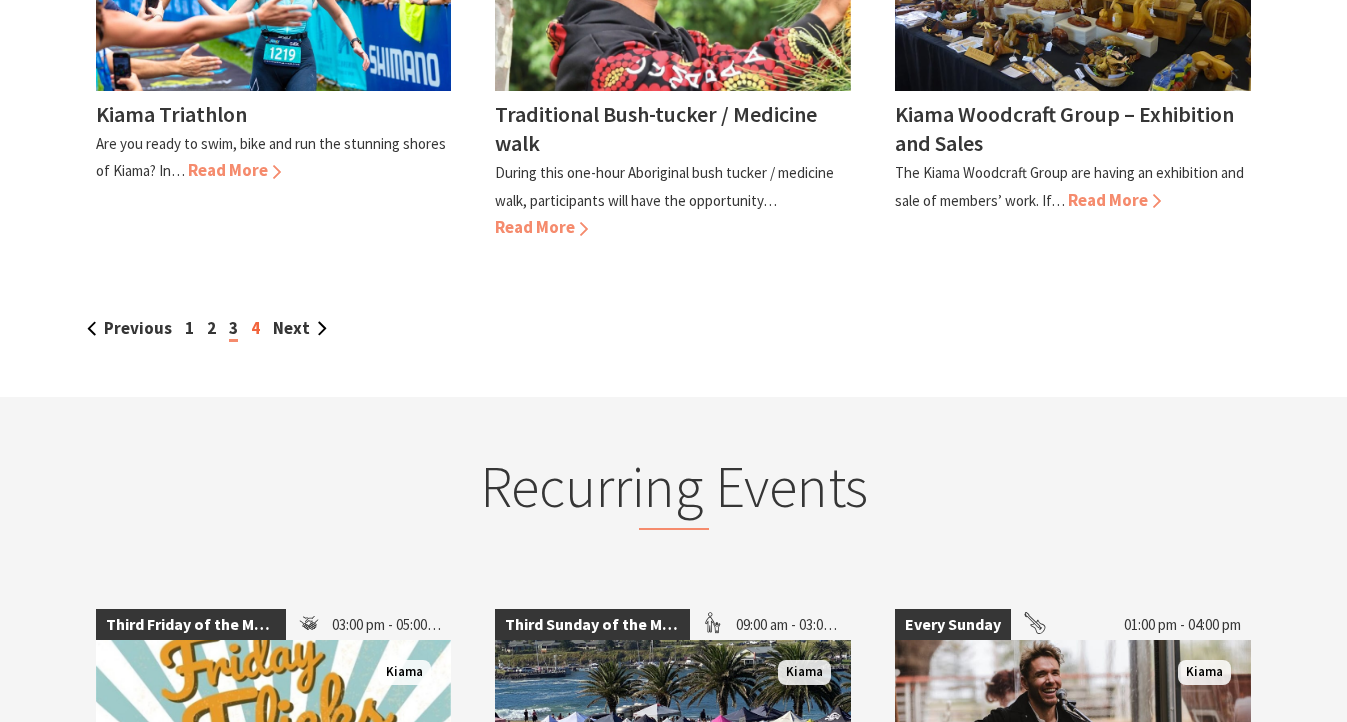 click on "4" at bounding box center (255, 328) 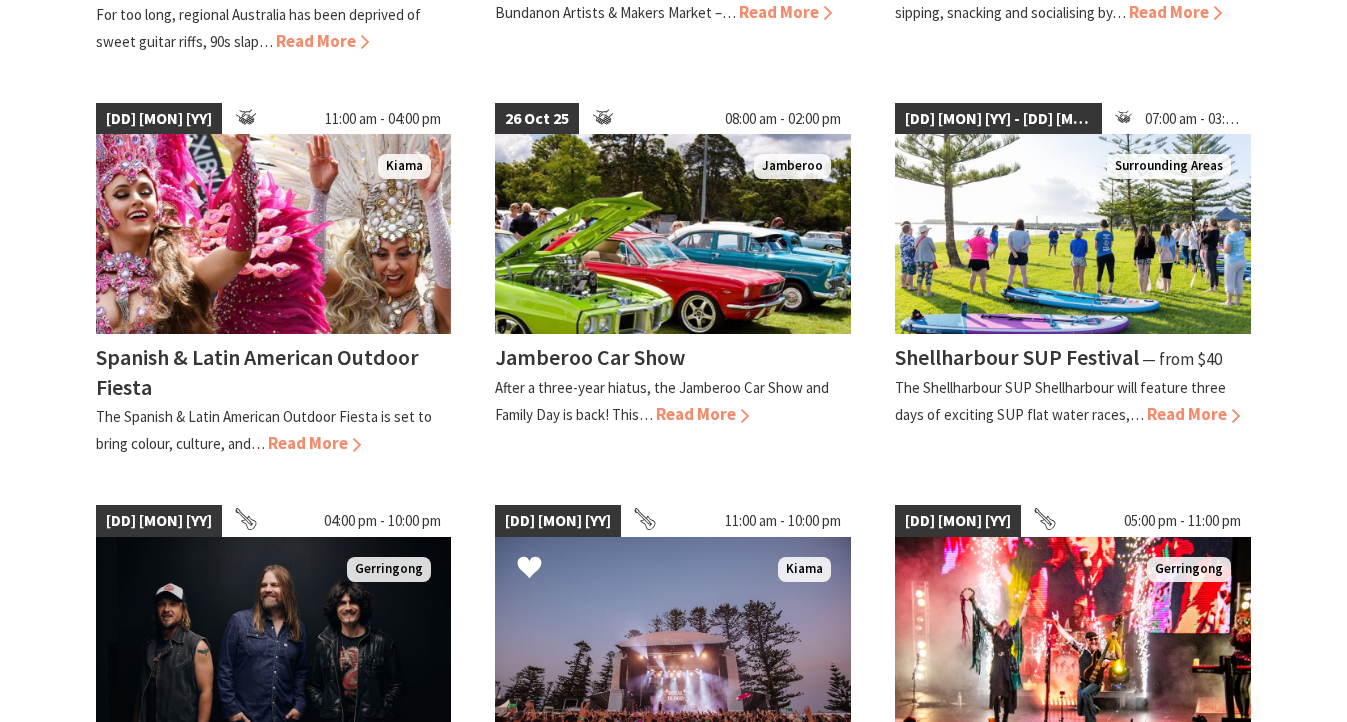 scroll, scrollTop: 919, scrollLeft: 0, axis: vertical 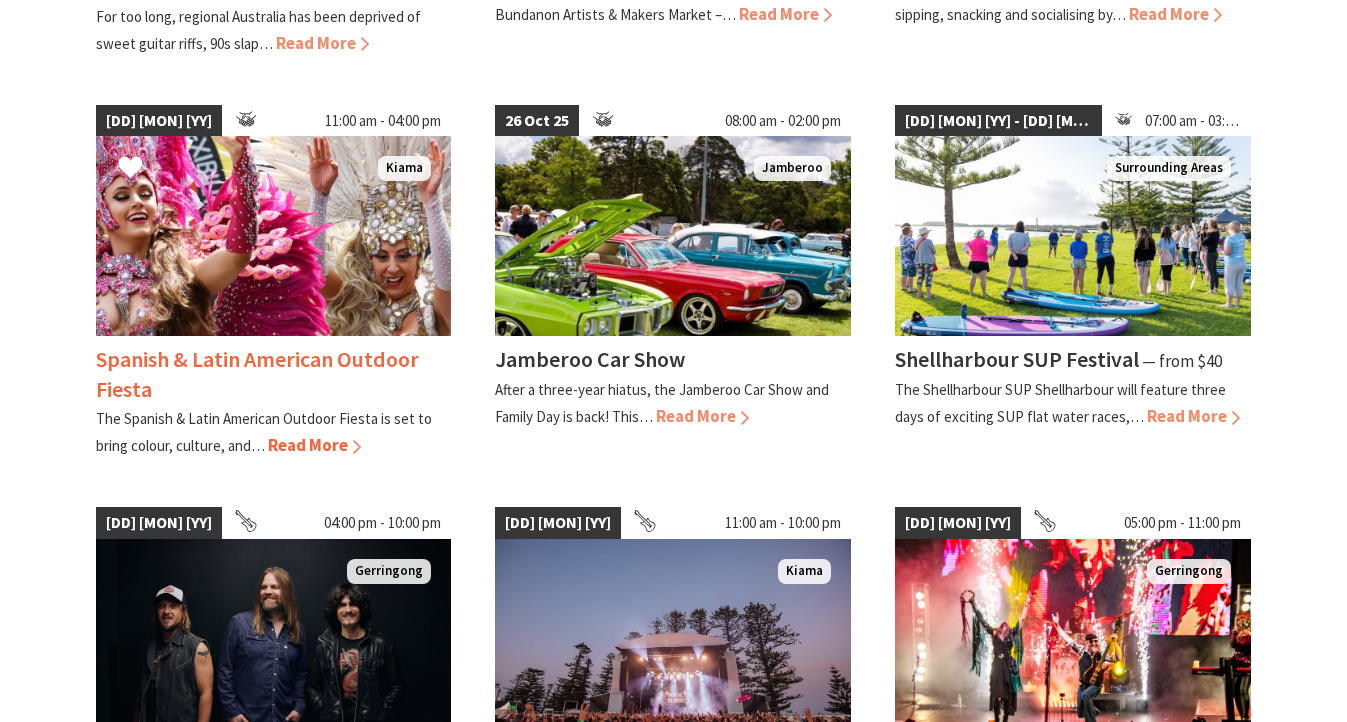 click on "Read More" at bounding box center [314, 445] 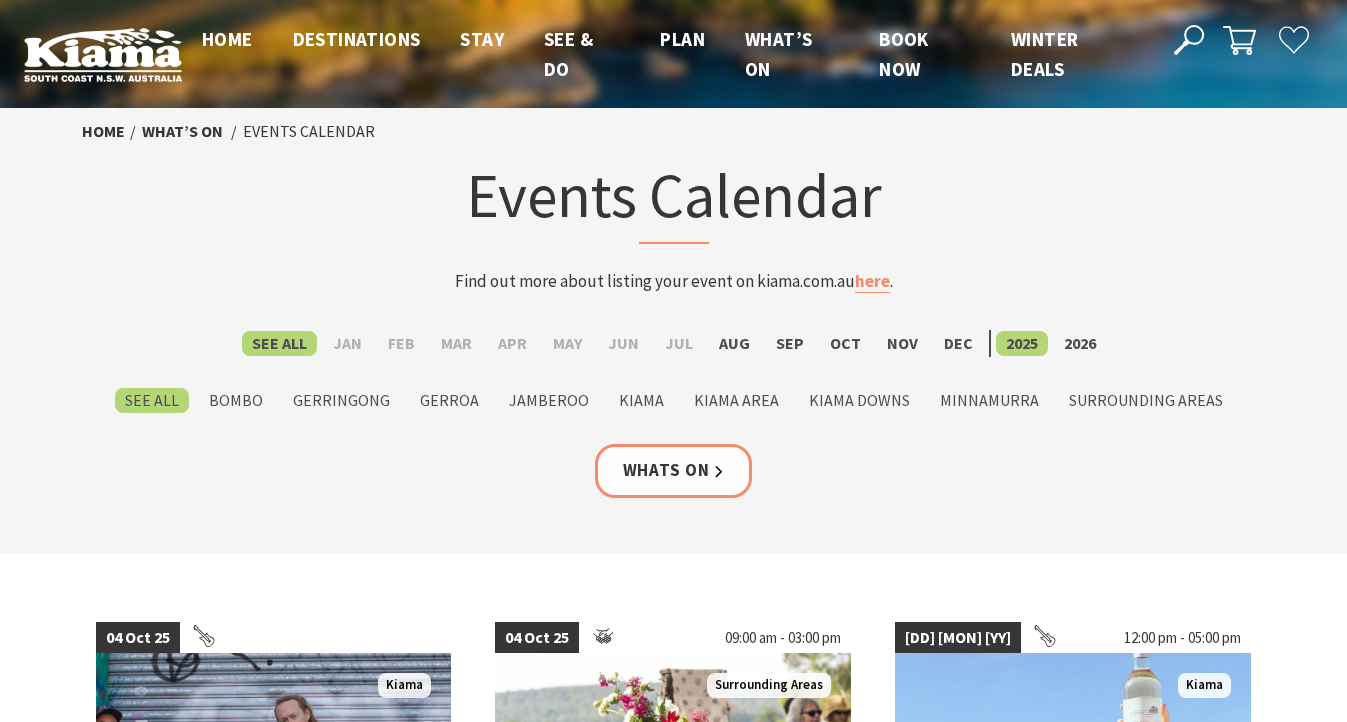 scroll, scrollTop: 0, scrollLeft: 0, axis: both 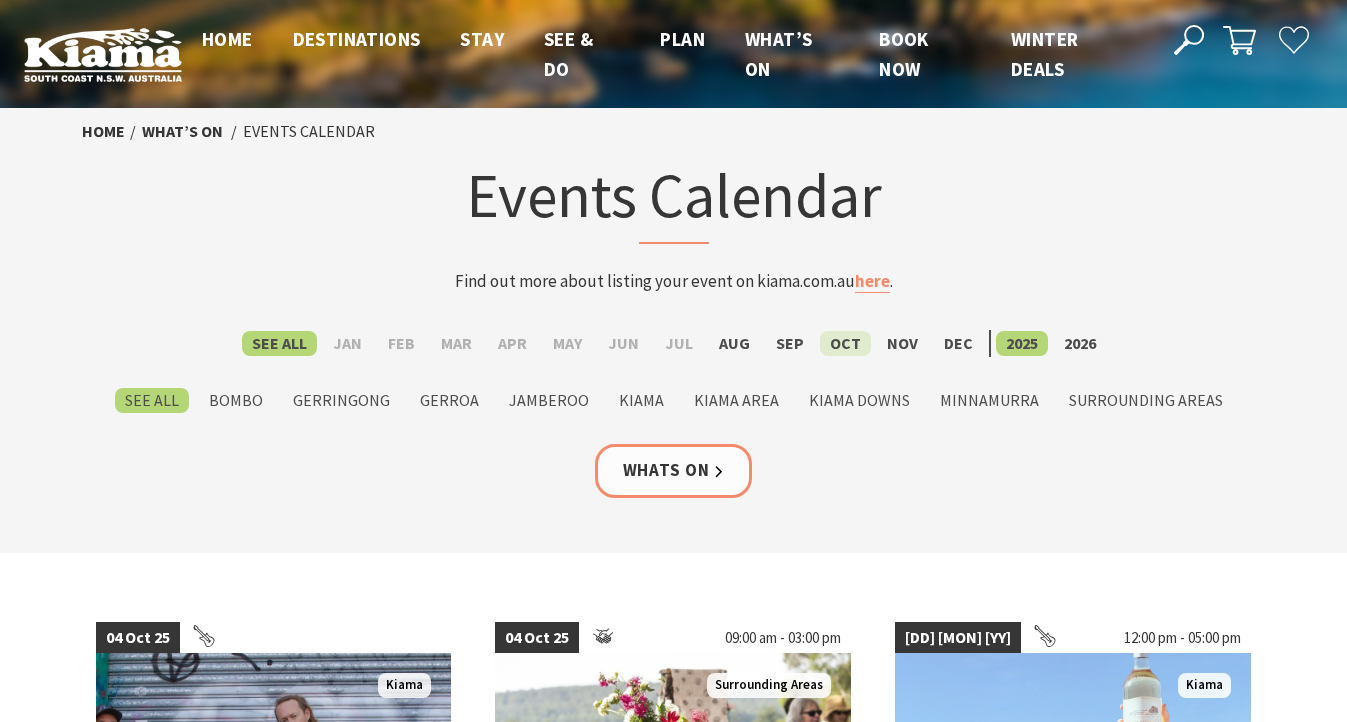 click on "Oct" at bounding box center (845, 343) 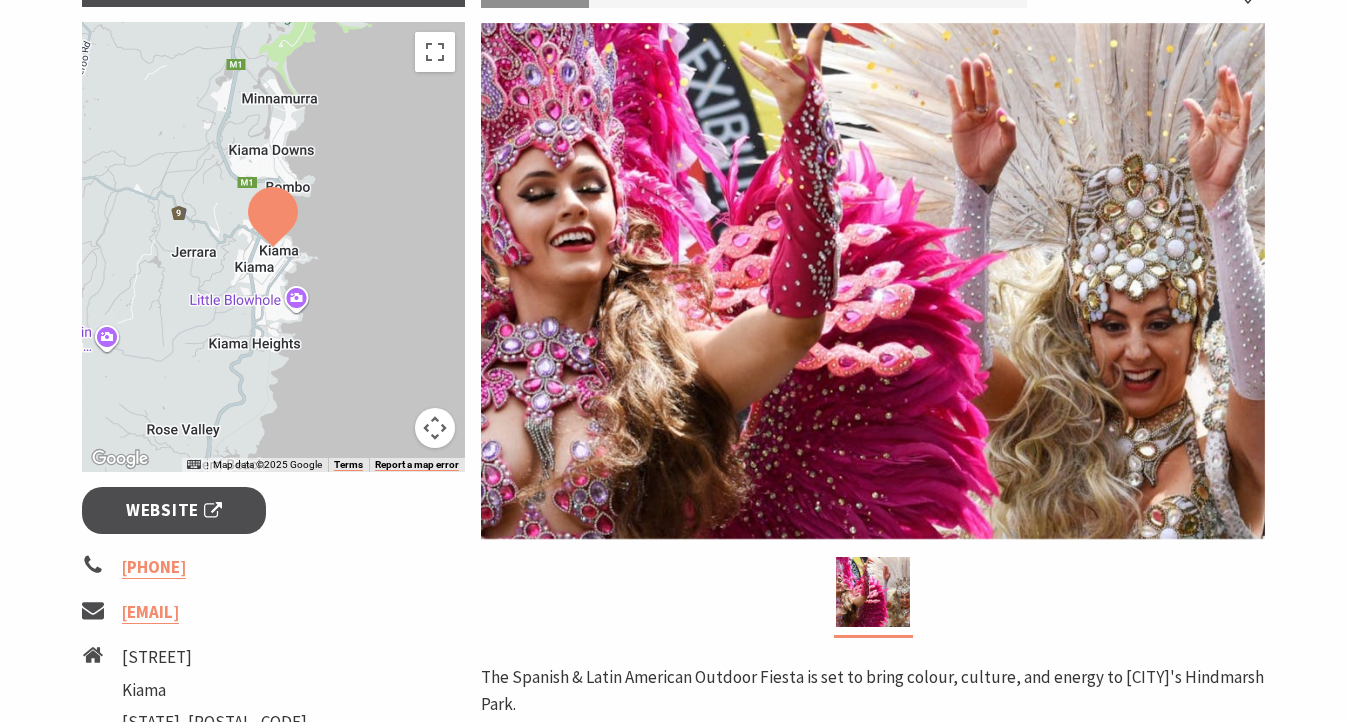 scroll, scrollTop: 329, scrollLeft: 0, axis: vertical 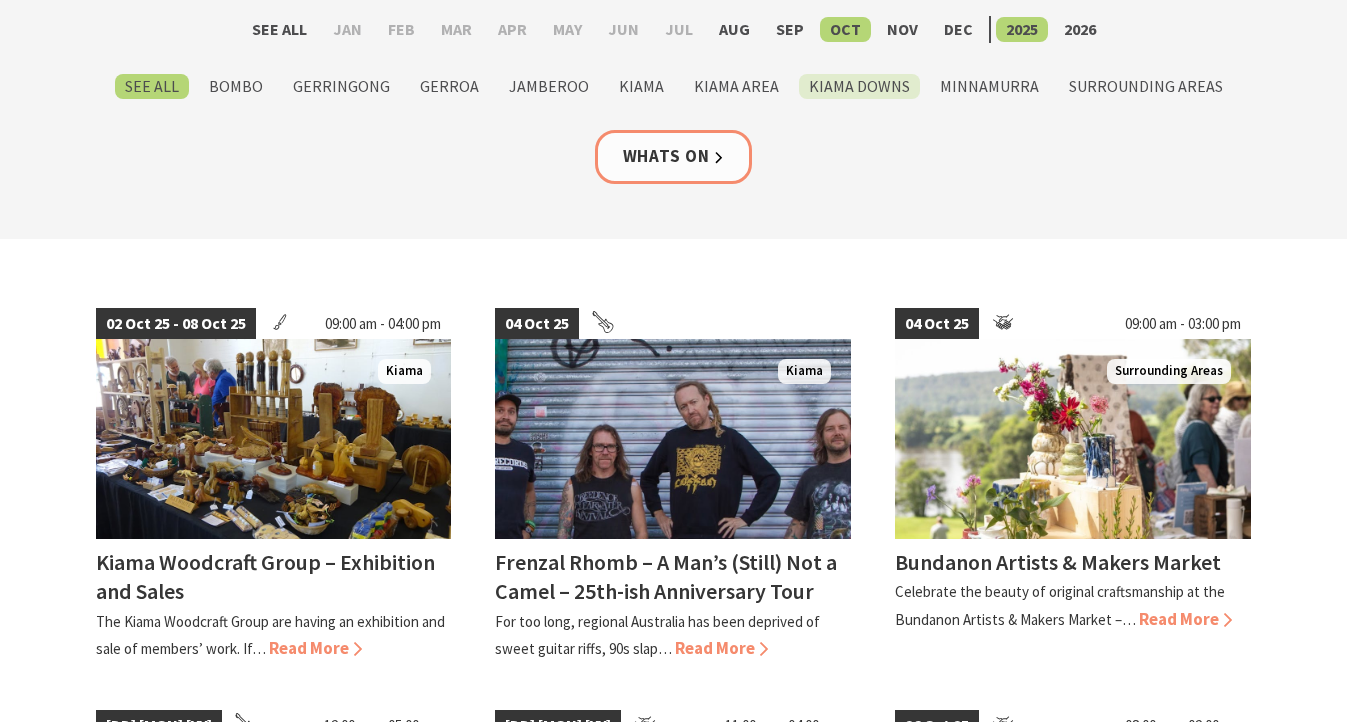 click on "Kiama Downs" at bounding box center (859, 86) 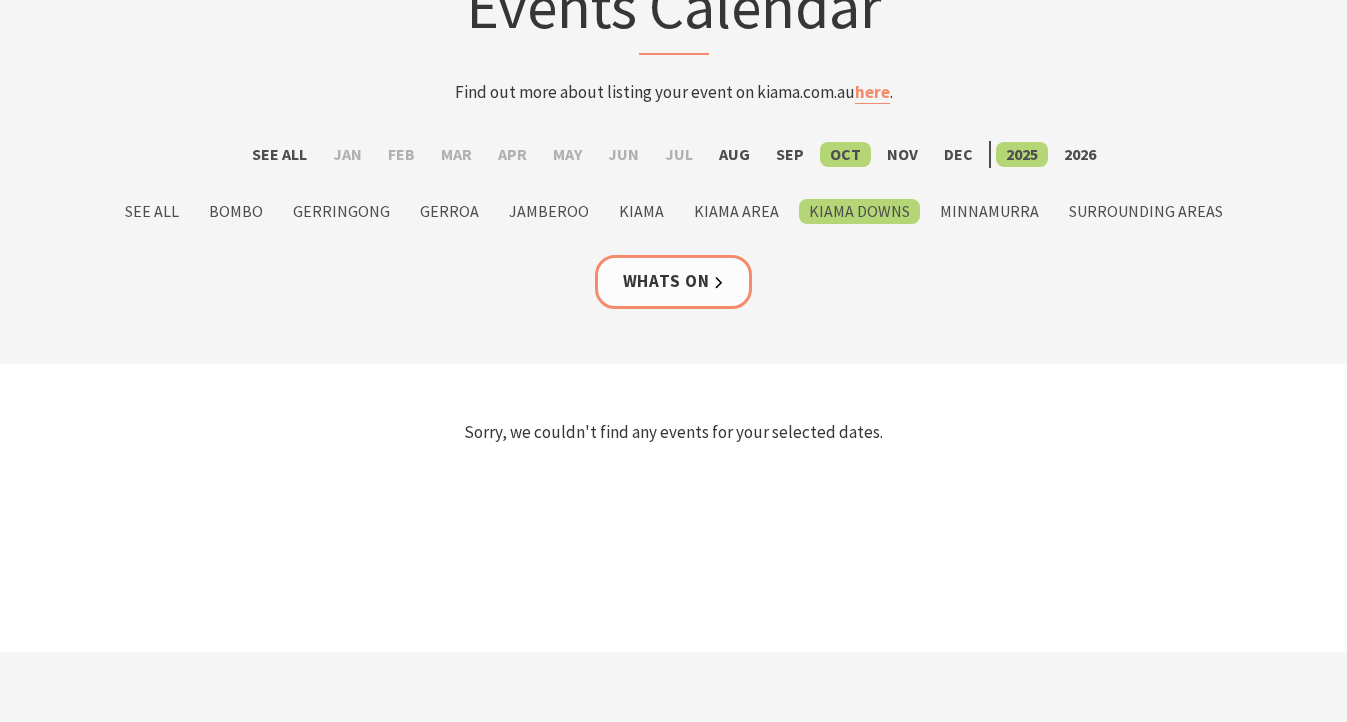 scroll, scrollTop: 163, scrollLeft: 0, axis: vertical 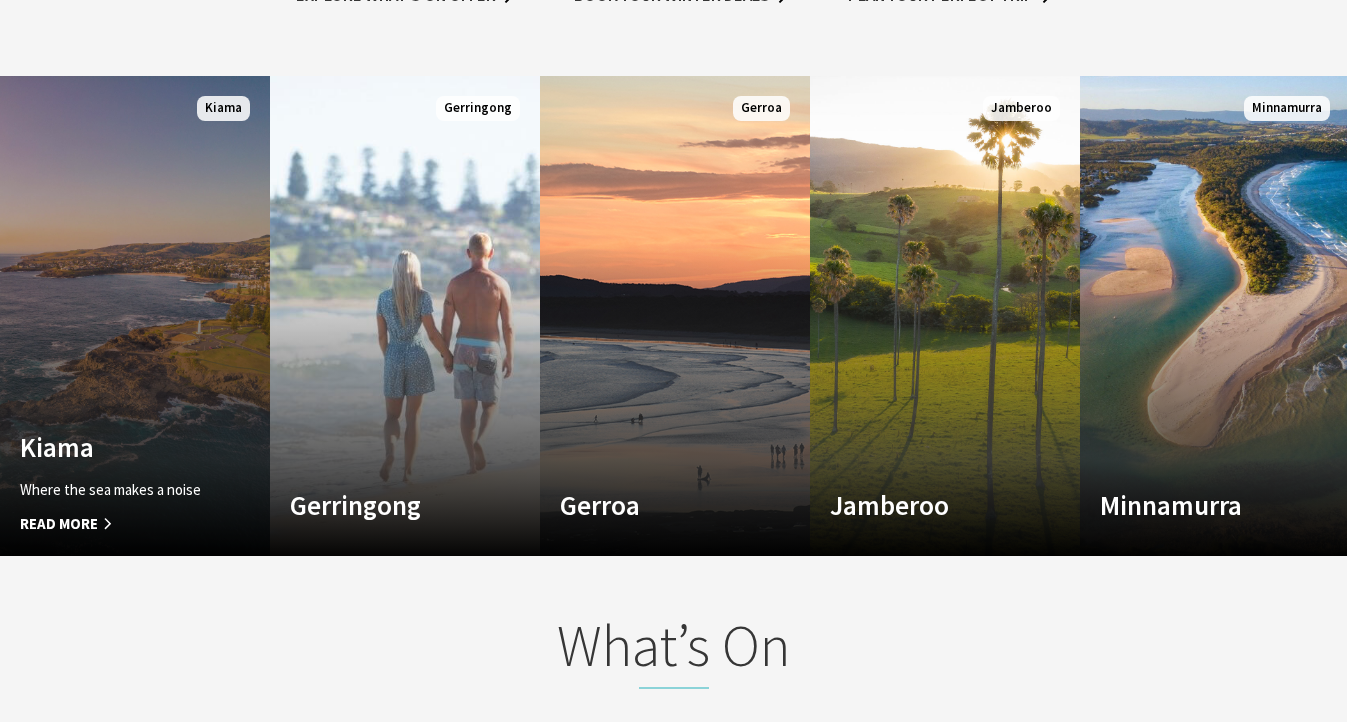 click on "Custom Image Used
Kiama
Where the sea makes a noise
Read More
Kiama" at bounding box center (135, 316) 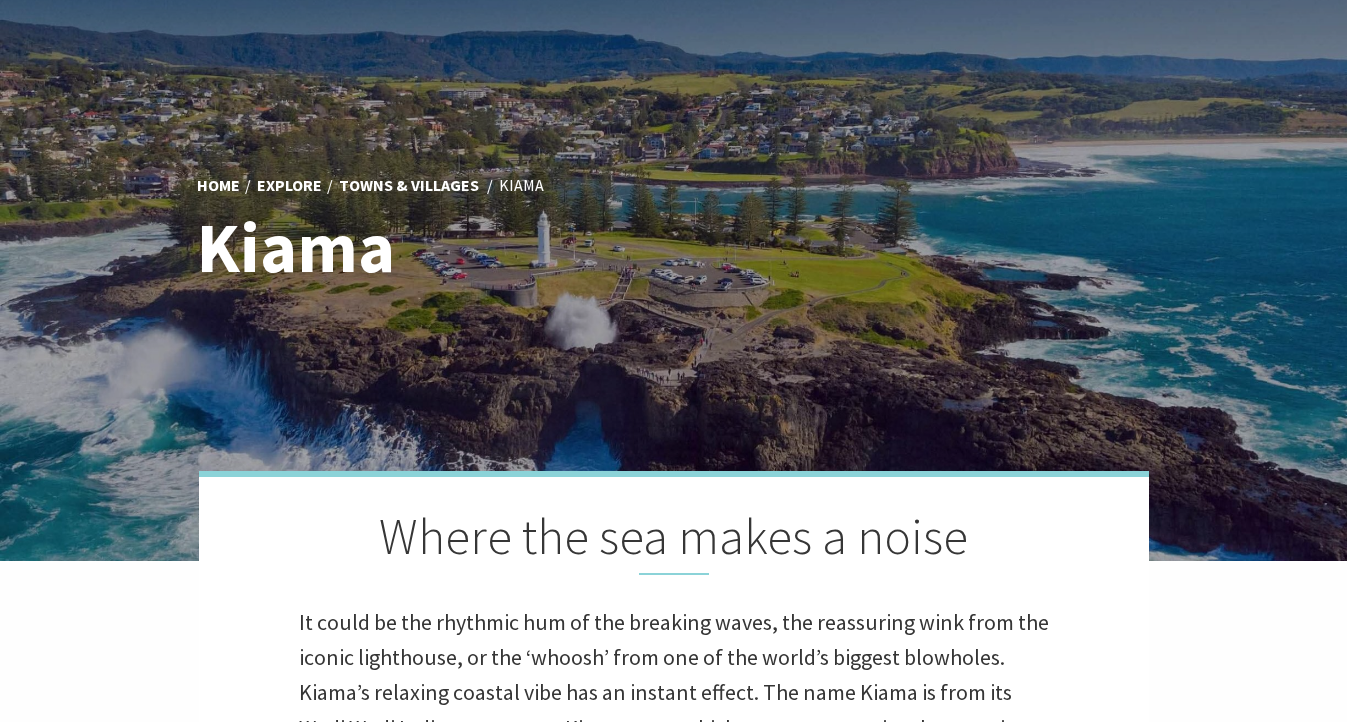 scroll, scrollTop: 224, scrollLeft: 0, axis: vertical 